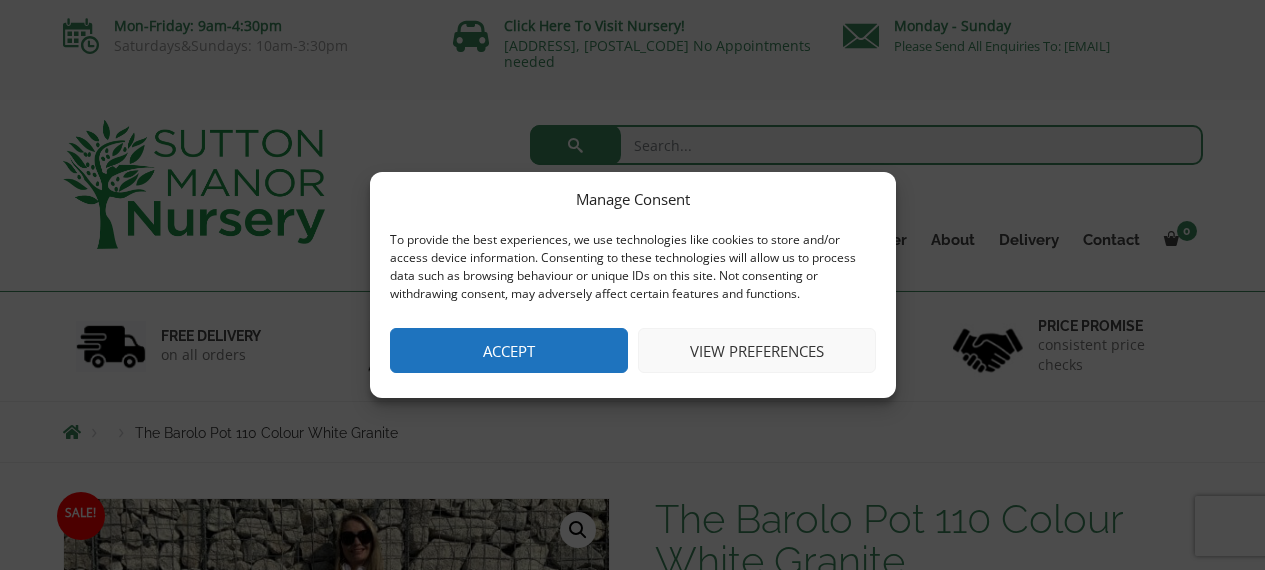 scroll, scrollTop: 0, scrollLeft: 0, axis: both 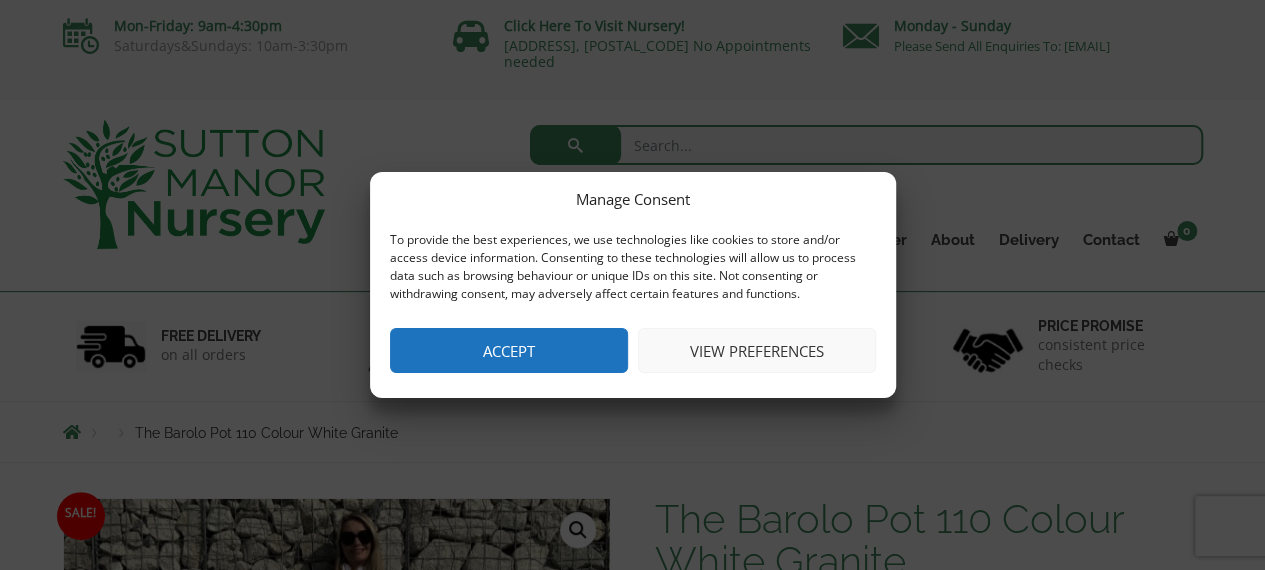 click on "Accept" at bounding box center [509, 350] 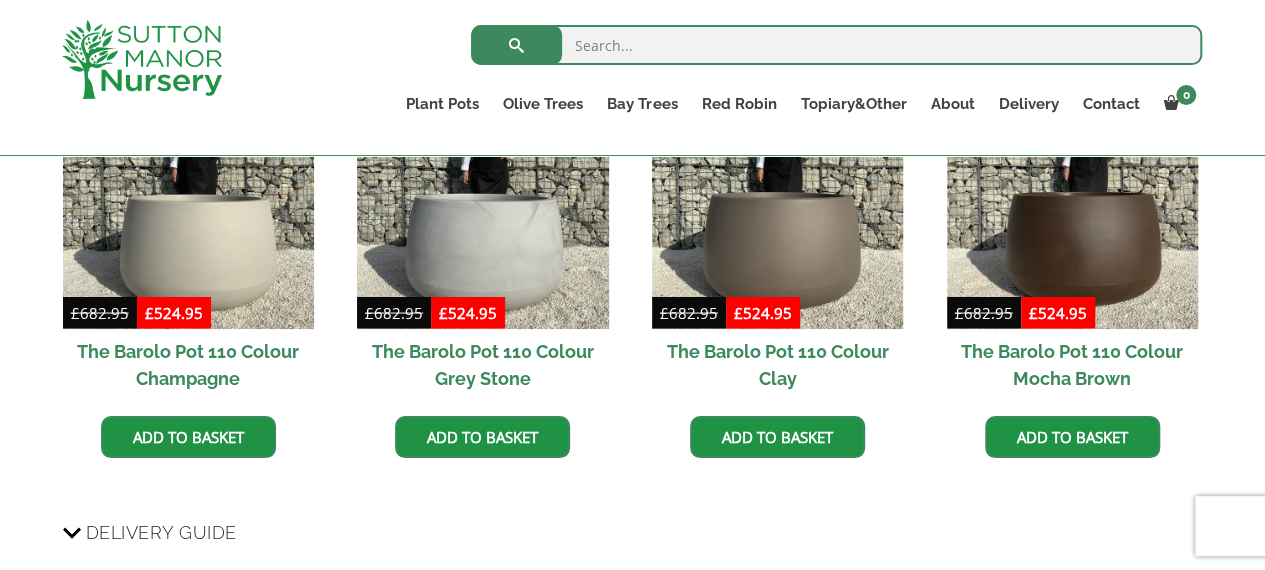 scroll, scrollTop: 1526, scrollLeft: 0, axis: vertical 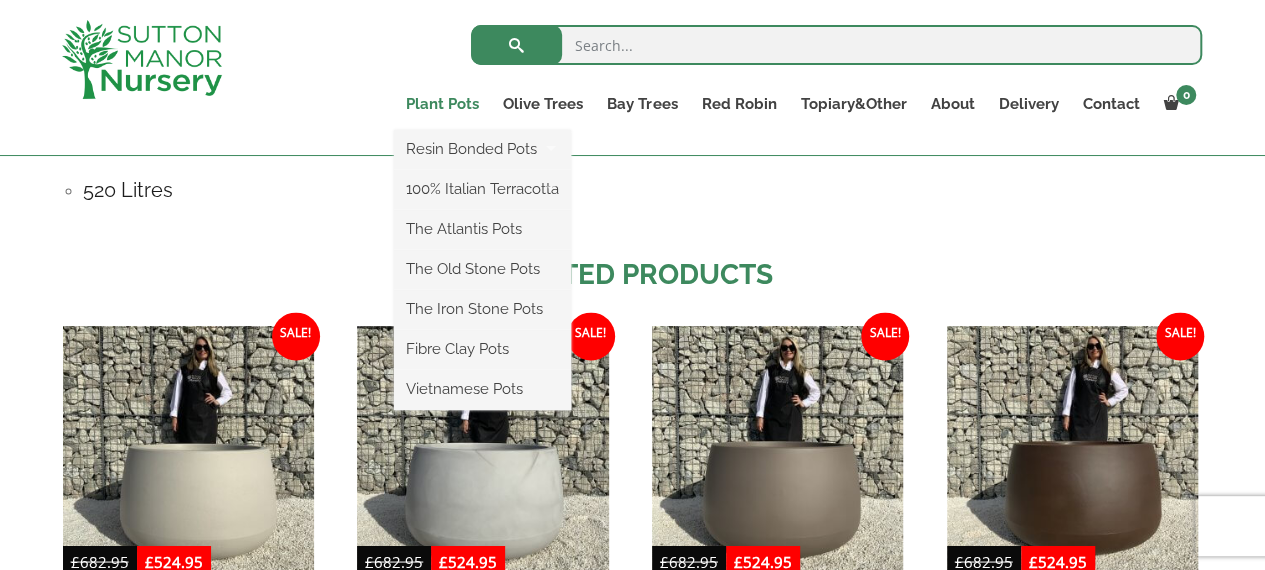 click on "Plant Pots" at bounding box center (442, 104) 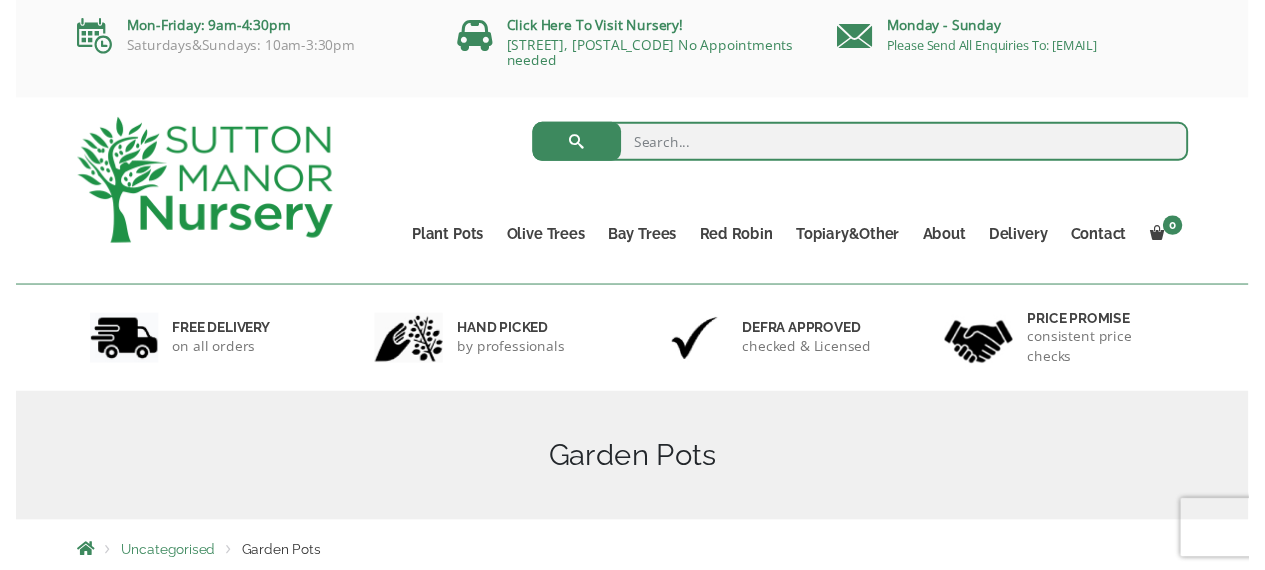 scroll, scrollTop: 39, scrollLeft: 0, axis: vertical 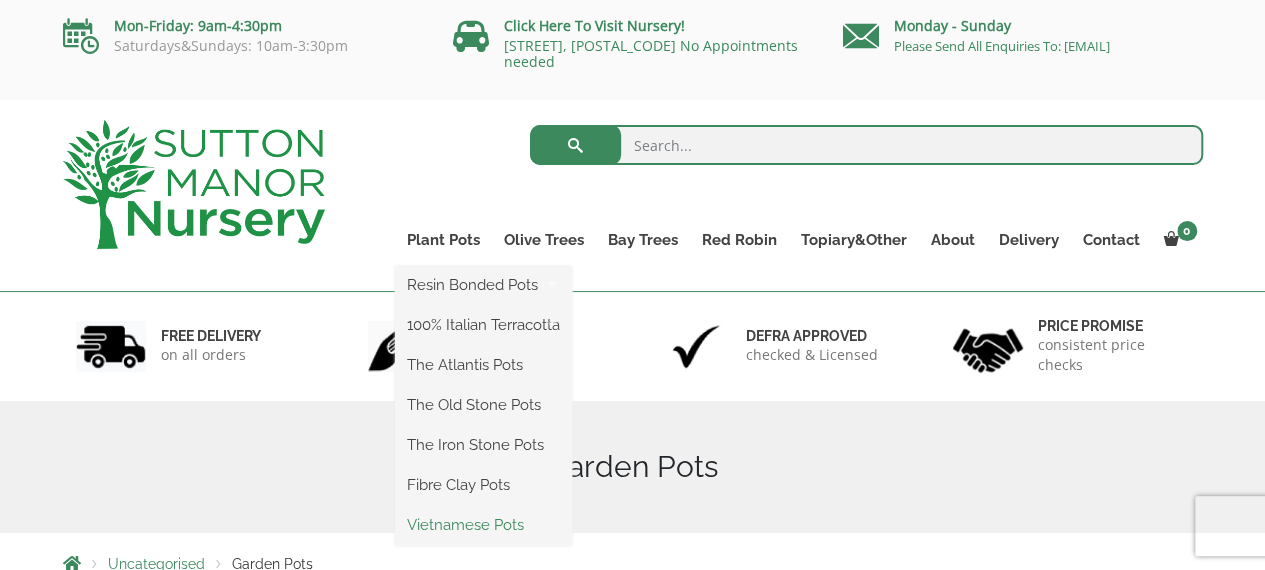 click on "Vietnamese Pots" at bounding box center [483, 525] 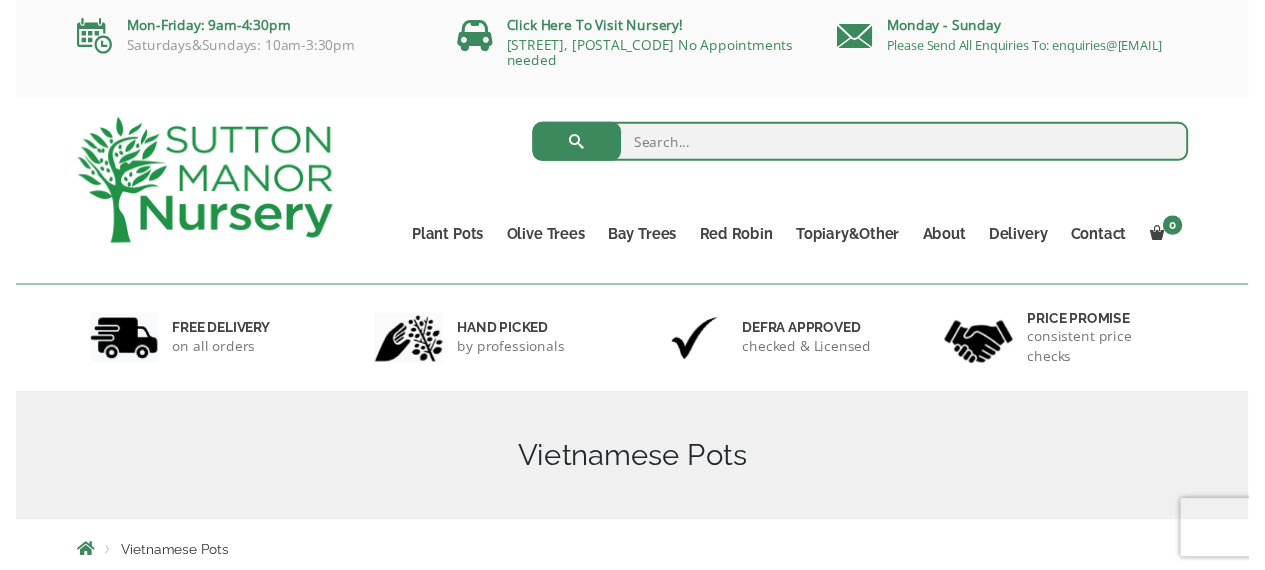 scroll, scrollTop: 0, scrollLeft: 0, axis: both 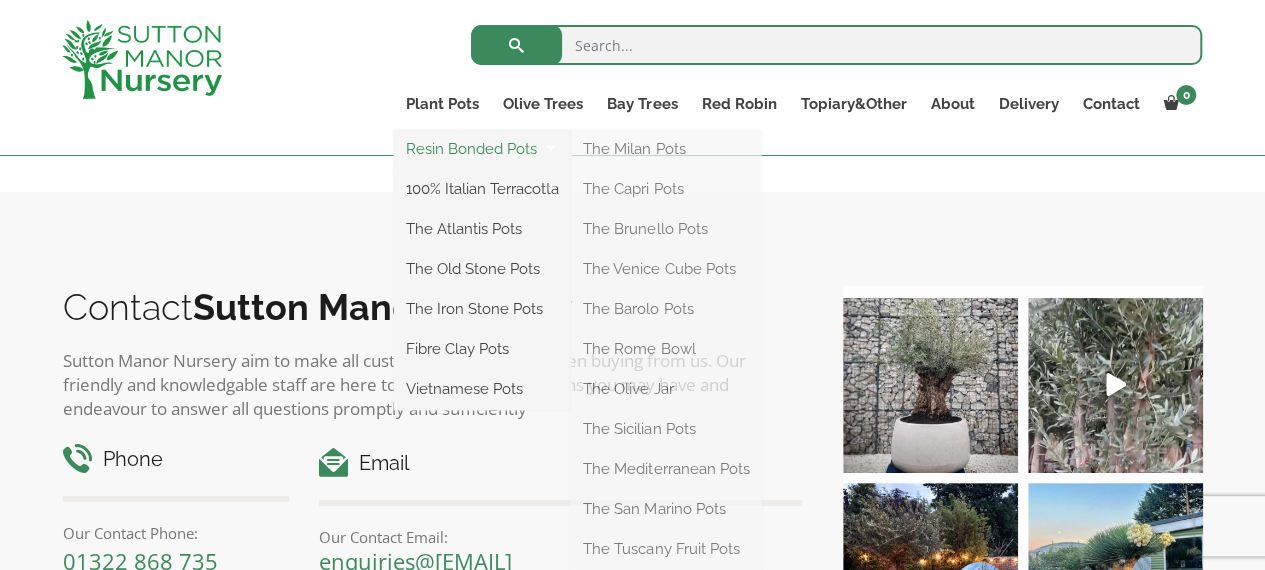 click on "Resin Bonded Pots" at bounding box center (482, 149) 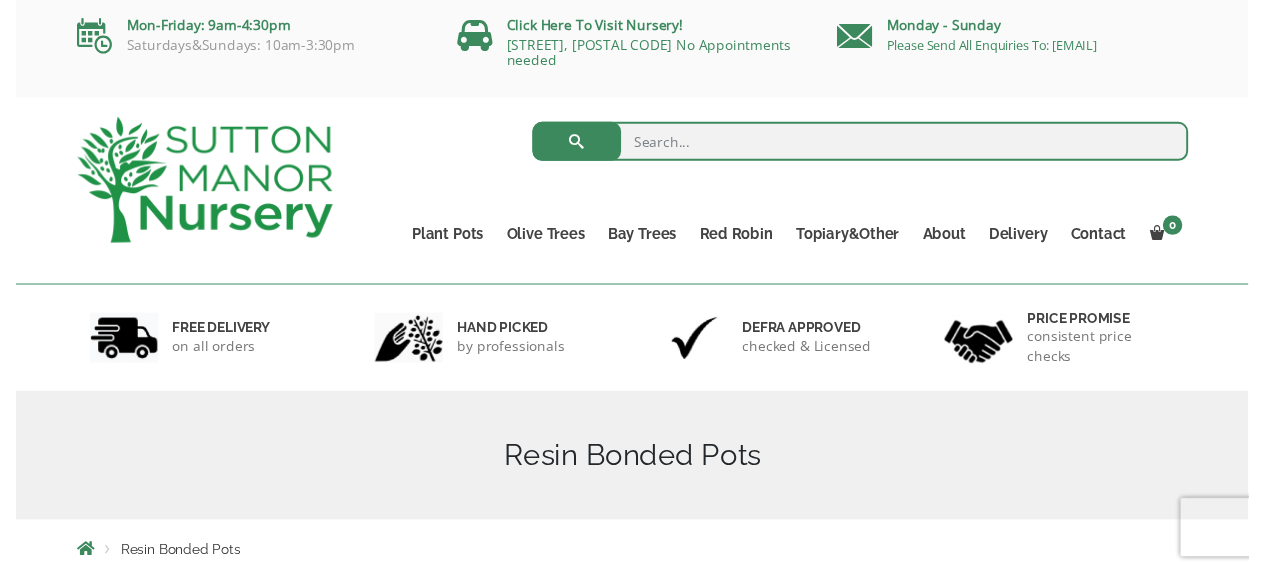 scroll, scrollTop: 0, scrollLeft: 0, axis: both 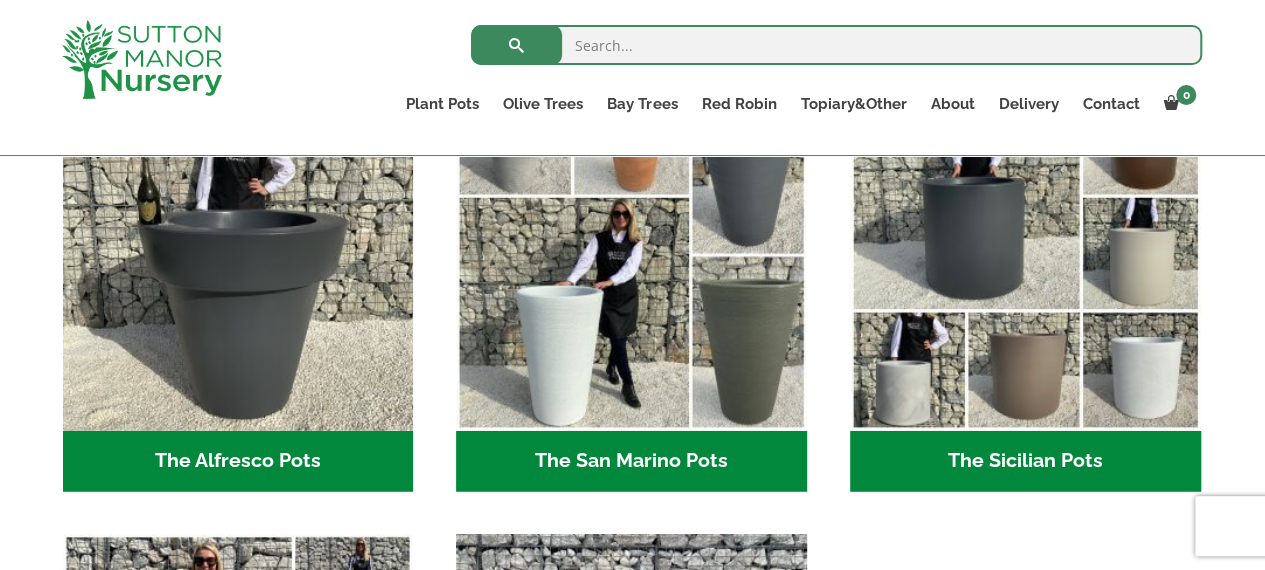 click on "The Sicilian Pots  (18)" at bounding box center (1025, 462) 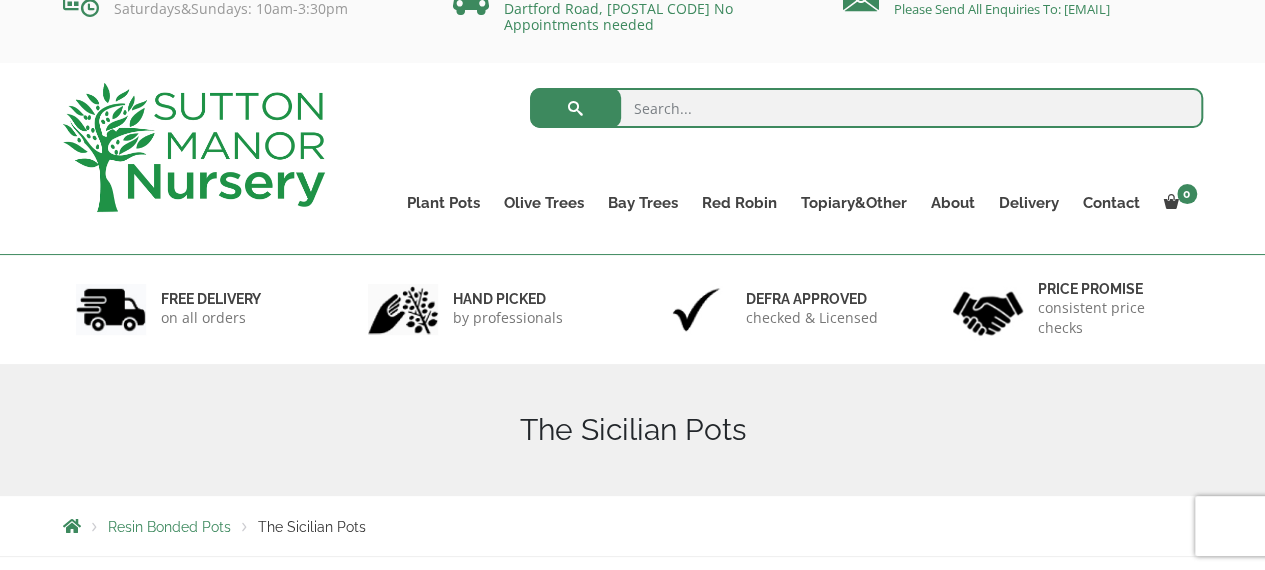scroll, scrollTop: 0, scrollLeft: 0, axis: both 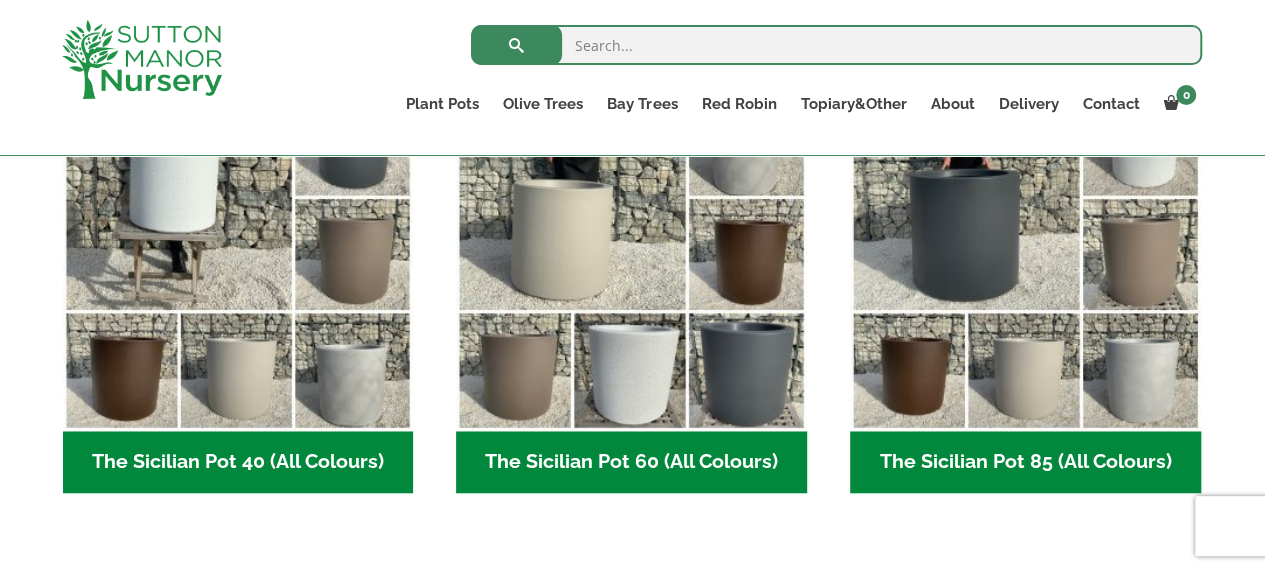 click on "The Sicilian Pot 40 (All Colours)  (6)" at bounding box center (238, 462) 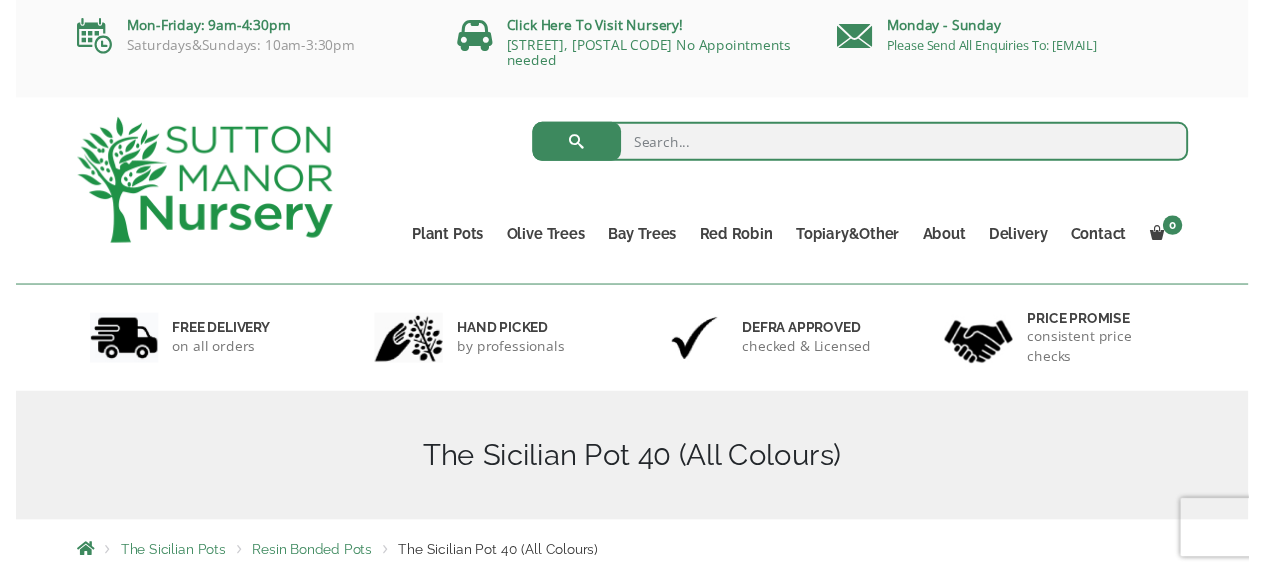 scroll, scrollTop: 0, scrollLeft: 0, axis: both 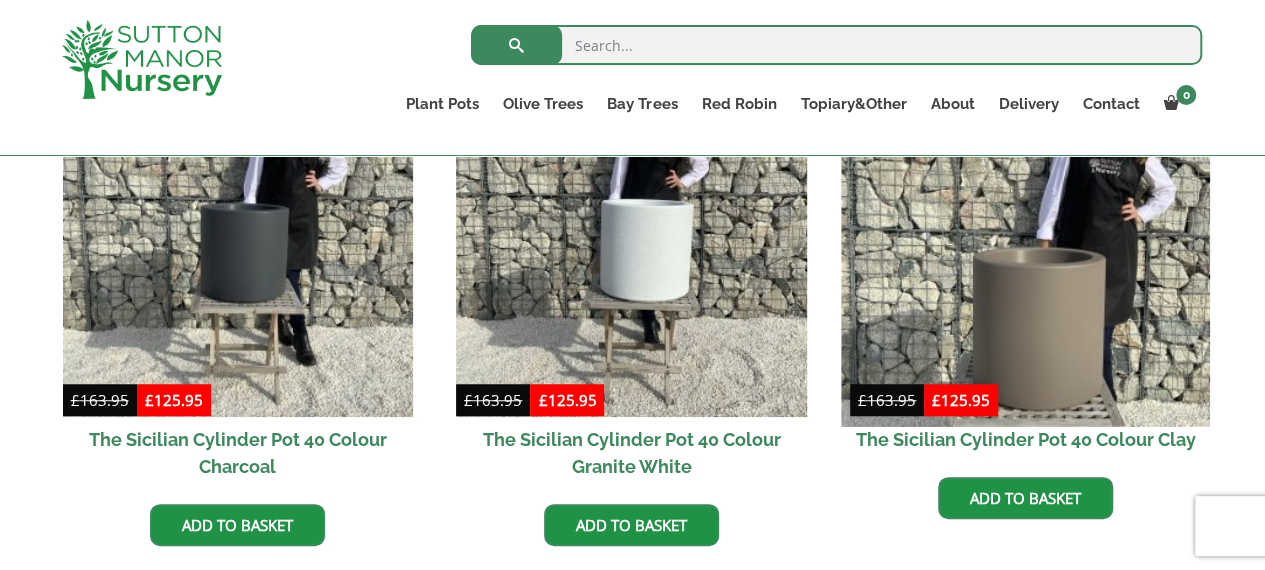 click at bounding box center (1025, 242) 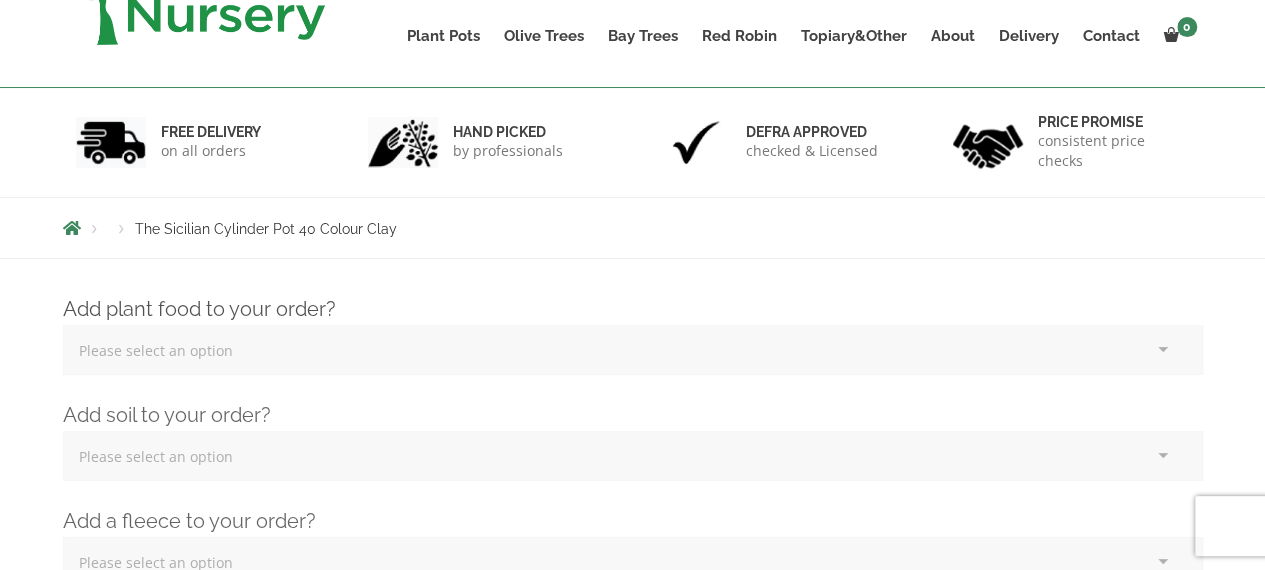 scroll, scrollTop: 0, scrollLeft: 0, axis: both 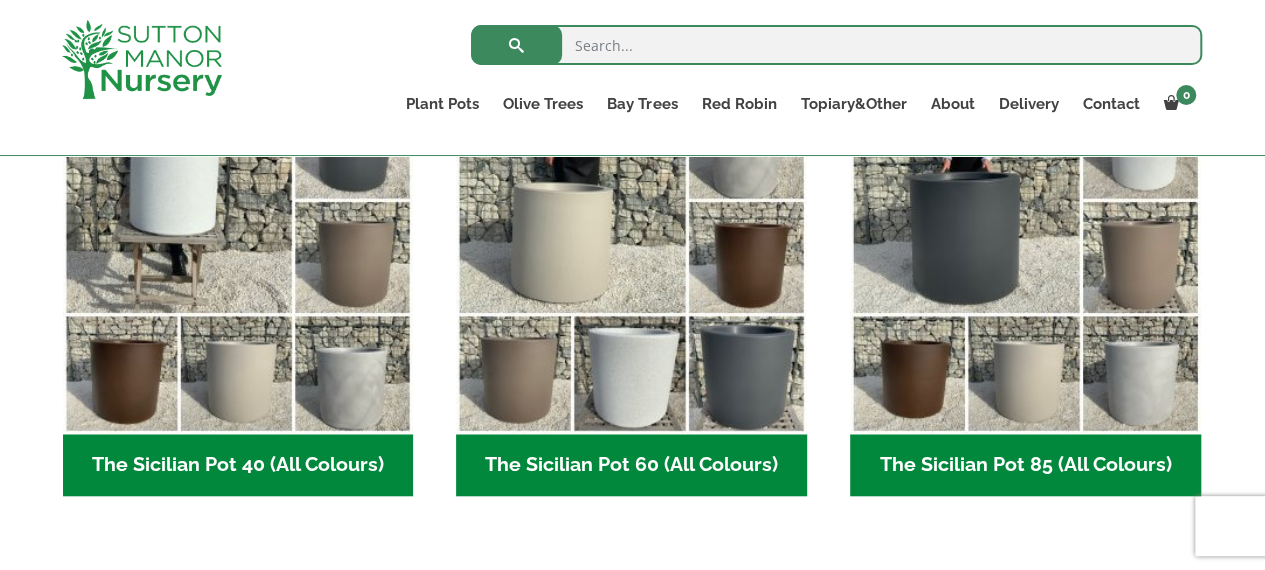 click on "The Sicilian Pot 60 (All Colours)  (6)" at bounding box center [631, 465] 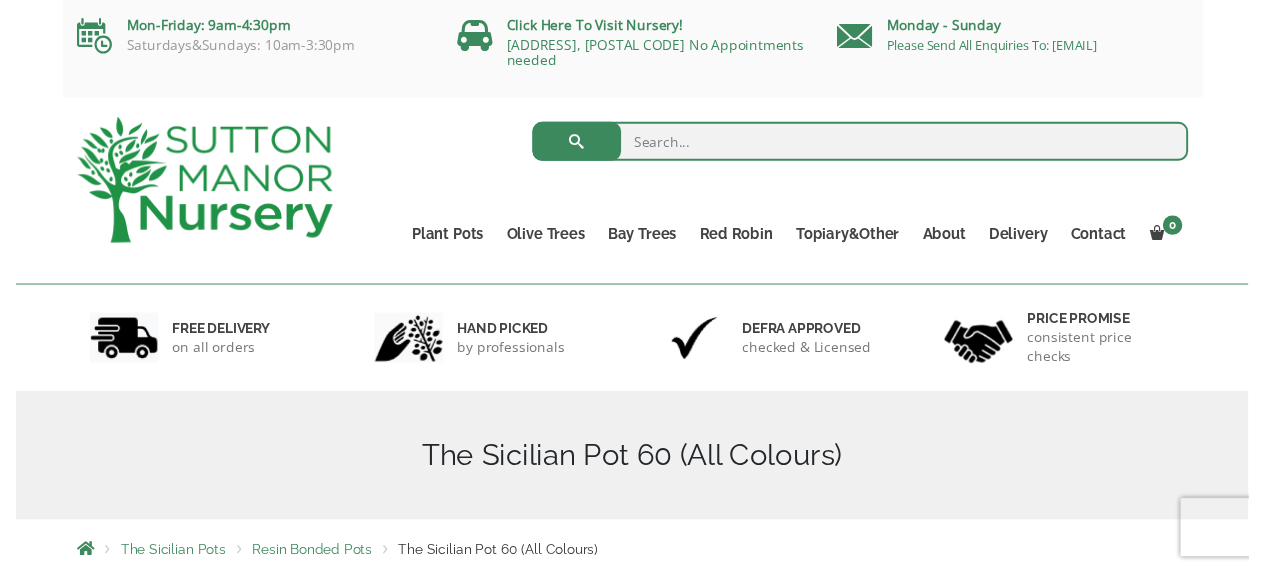 scroll, scrollTop: 40, scrollLeft: 0, axis: vertical 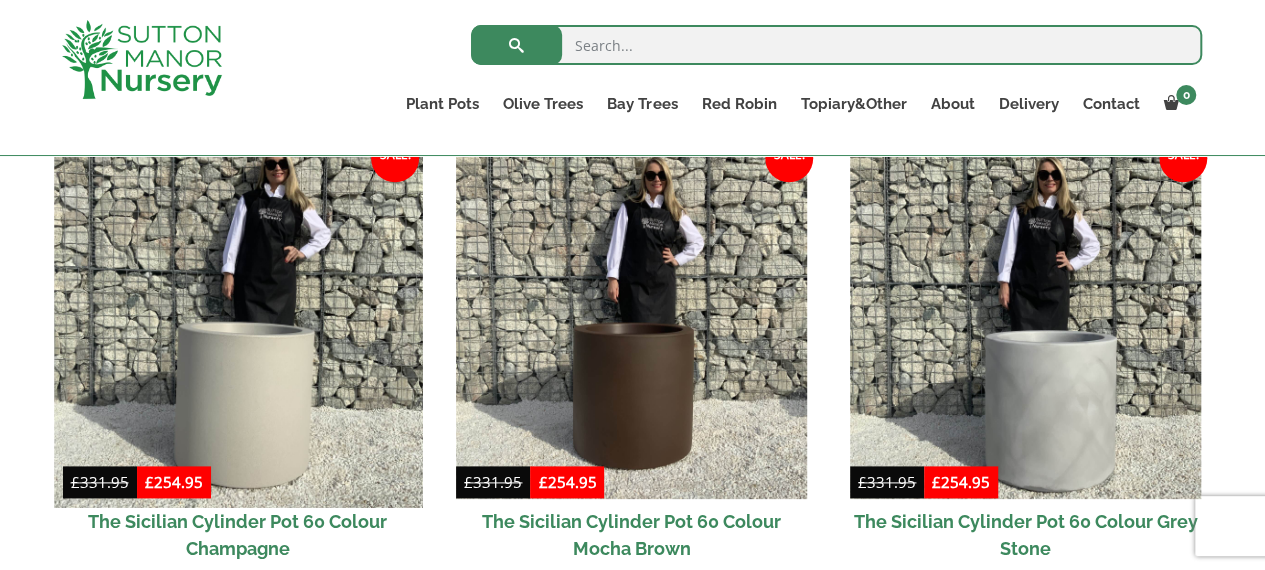 click at bounding box center [238, 324] 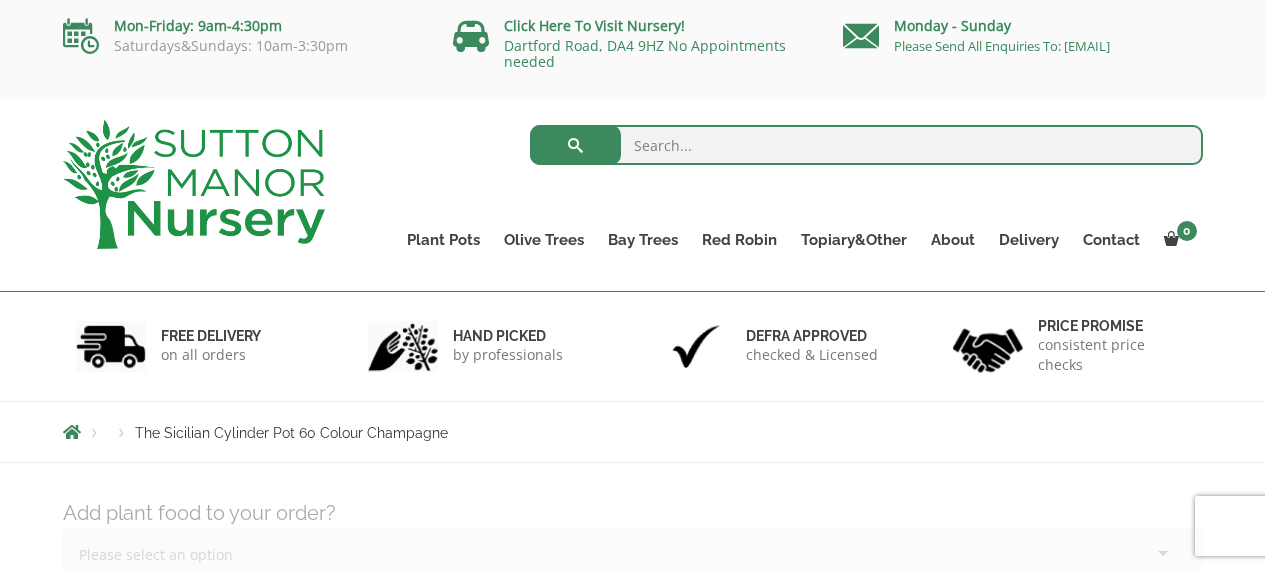 scroll, scrollTop: 0, scrollLeft: 0, axis: both 